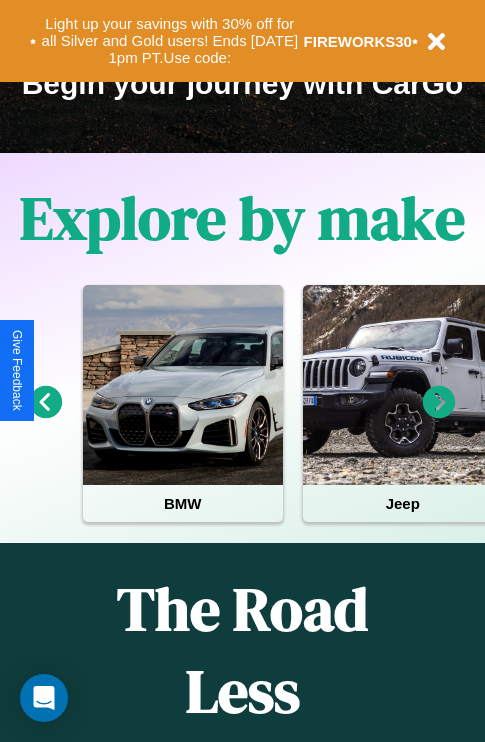 scroll, scrollTop: 0, scrollLeft: 0, axis: both 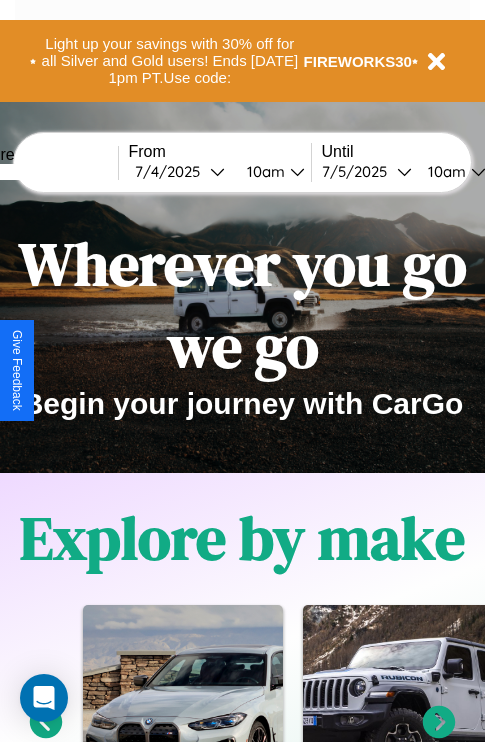 click at bounding box center (43, 172) 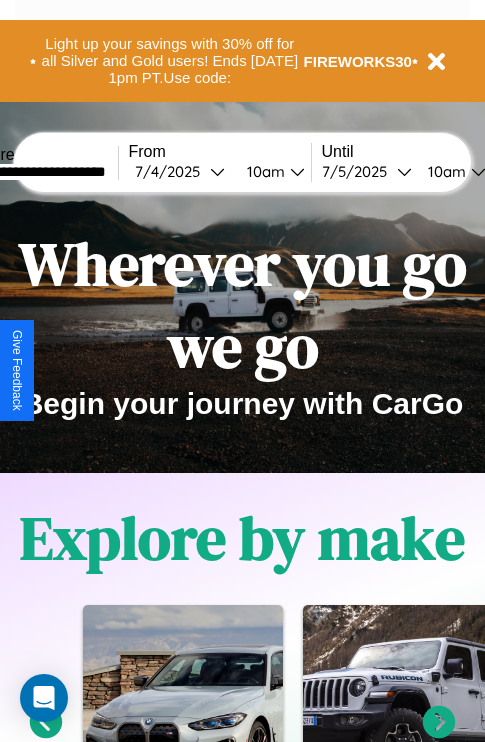 type on "**********" 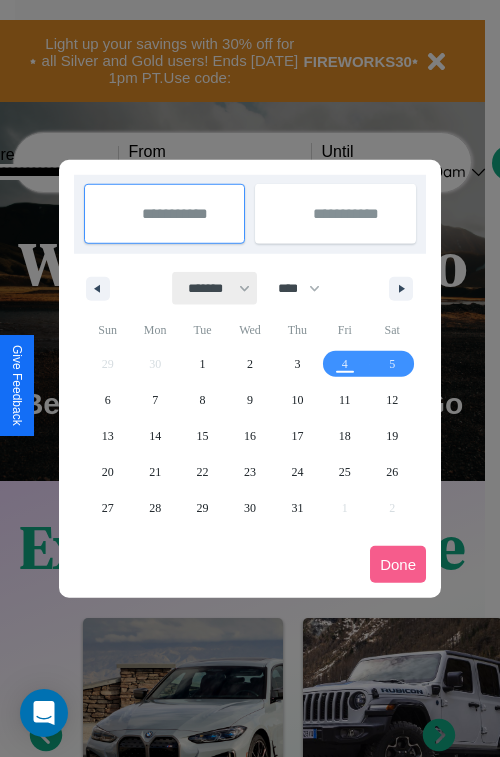 click on "******* ******** ***** ***** *** **** **** ****** ********* ******* ******** ********" at bounding box center (215, 288) 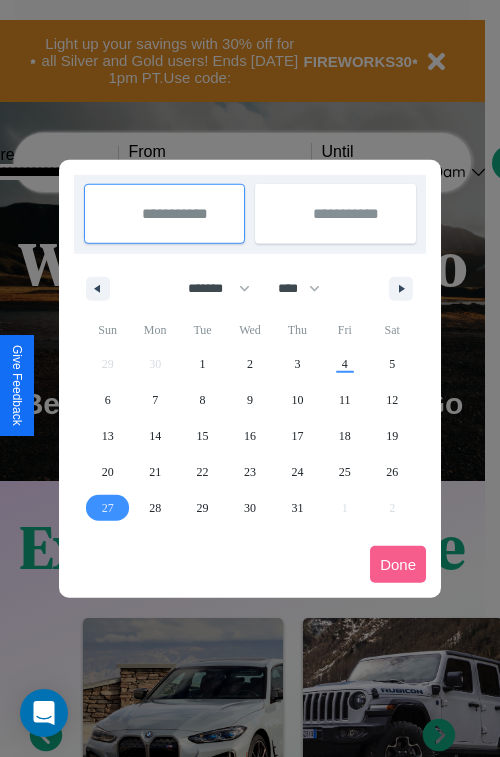 click on "27" at bounding box center [108, 508] 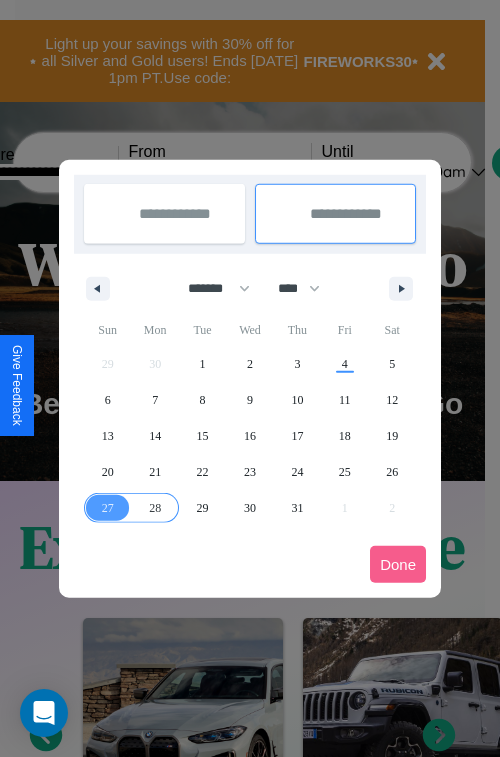 click on "28" at bounding box center [155, 508] 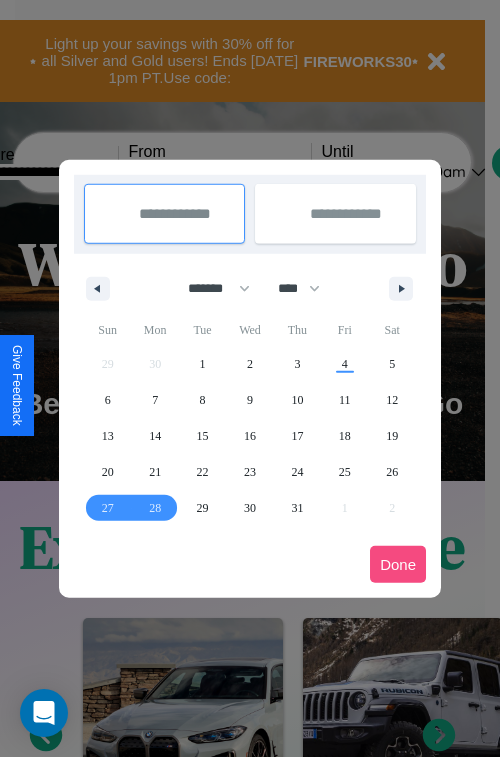 click on "Done" at bounding box center [398, 564] 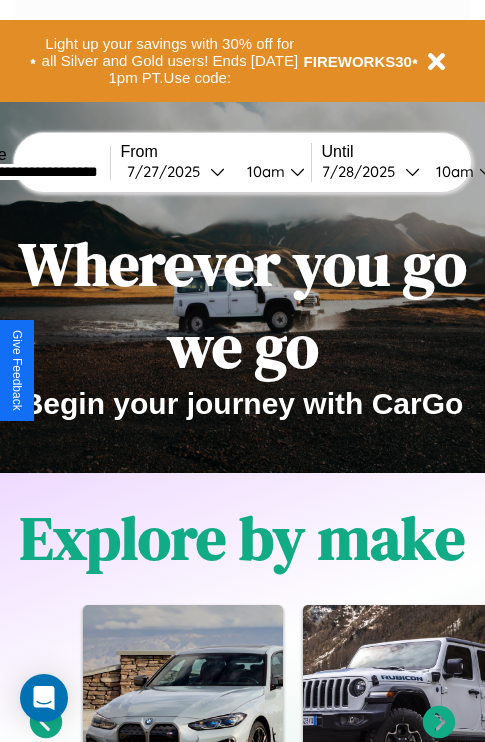 scroll, scrollTop: 0, scrollLeft: 76, axis: horizontal 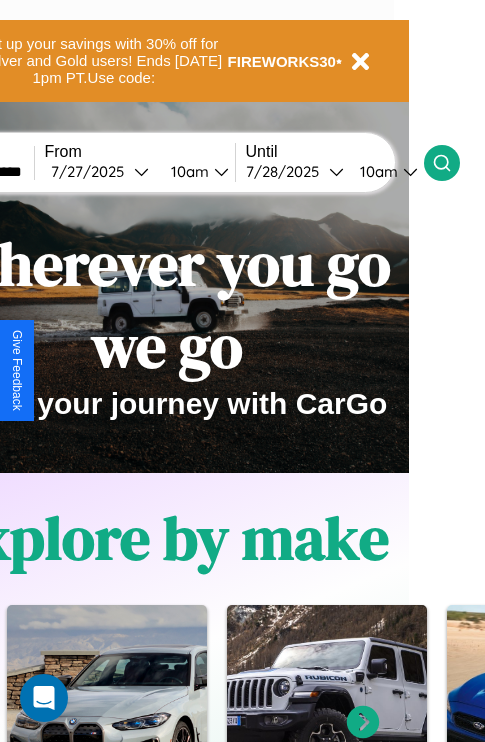 click 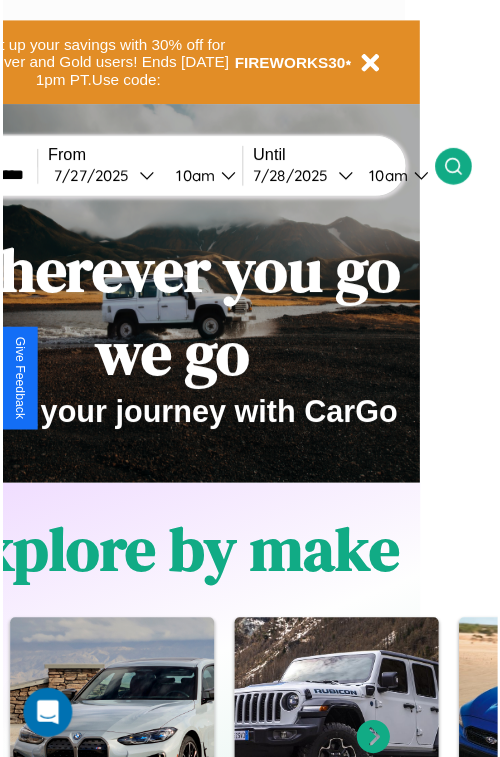 scroll, scrollTop: 0, scrollLeft: 0, axis: both 